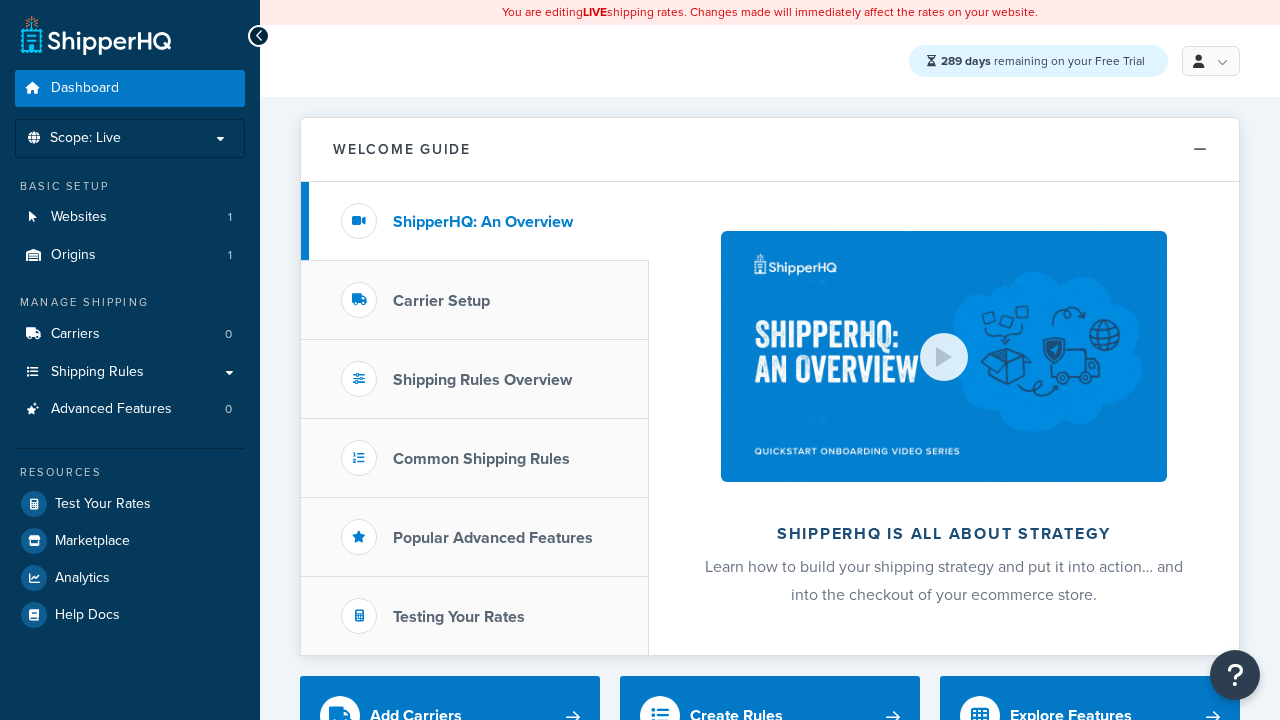 scroll, scrollTop: 0, scrollLeft: 0, axis: both 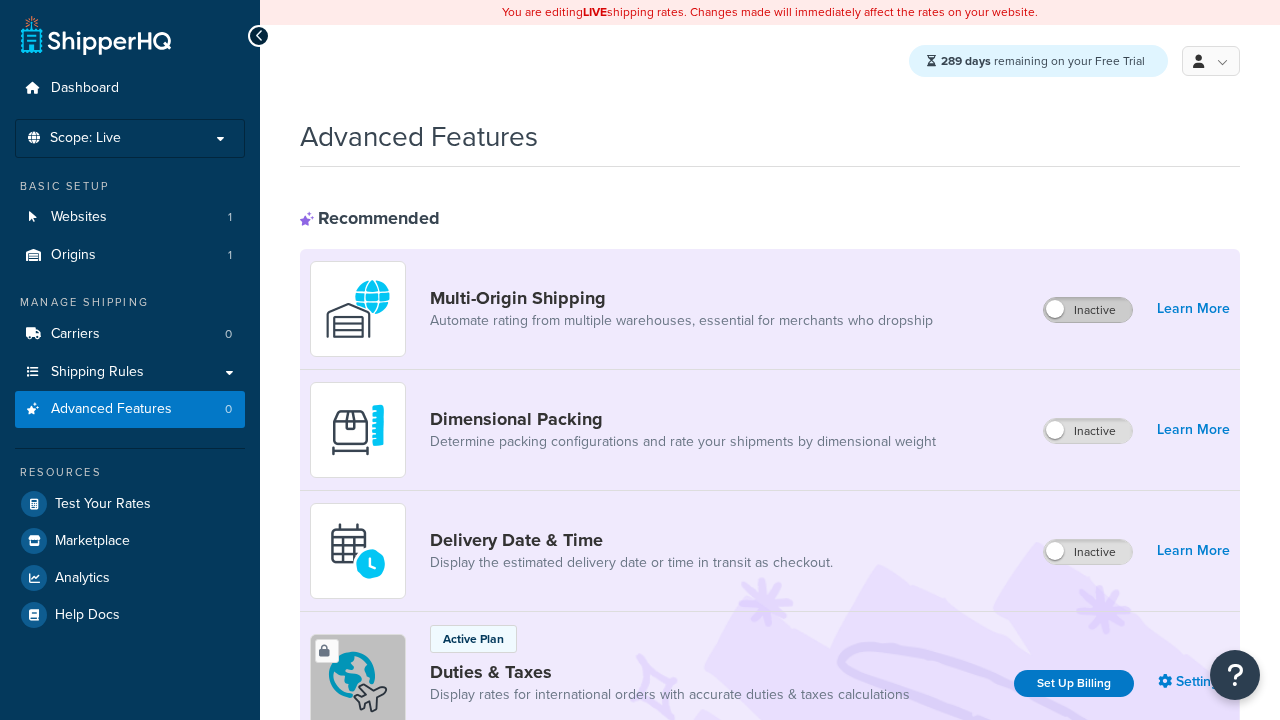click on "Inactive" at bounding box center [1088, 310] 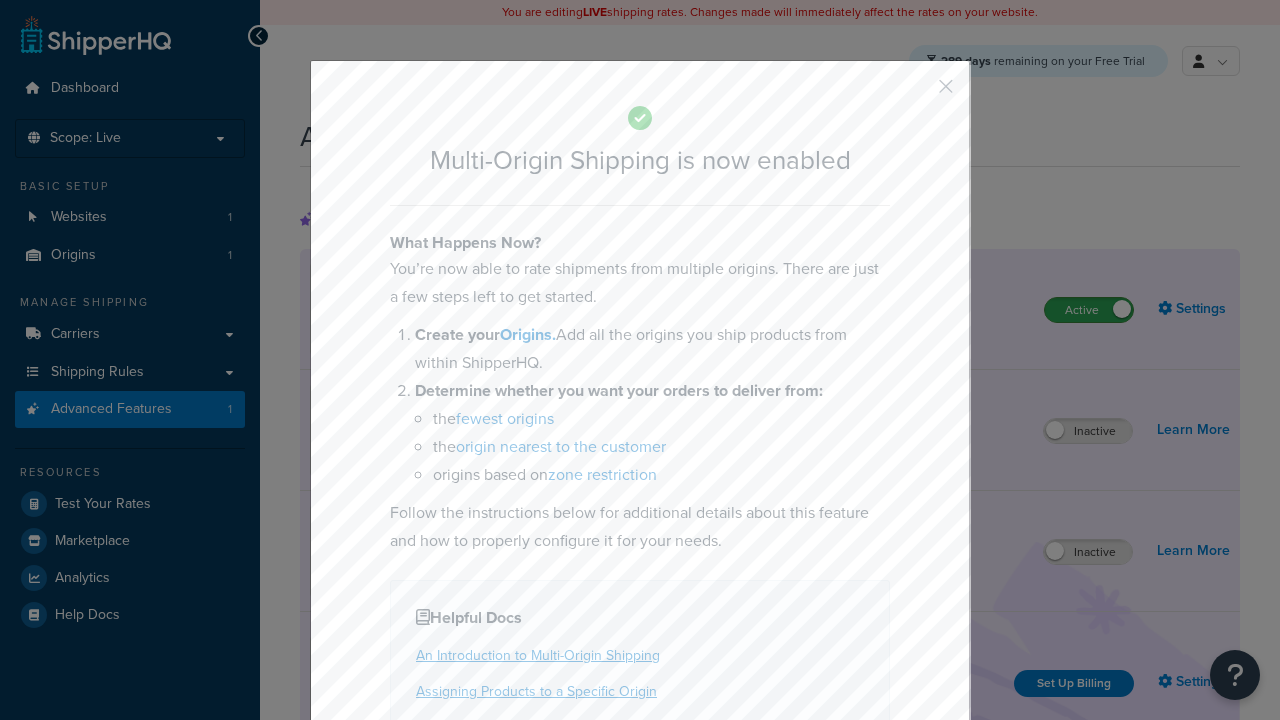 scroll, scrollTop: 0, scrollLeft: 0, axis: both 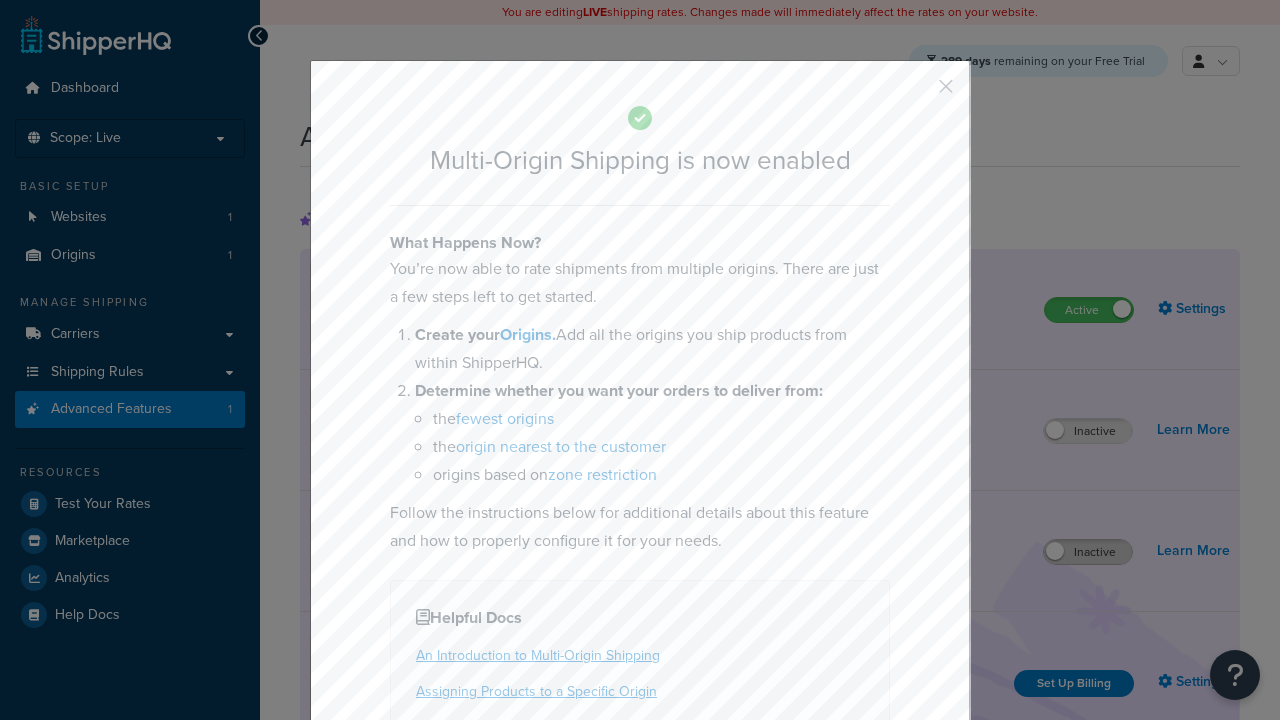 click at bounding box center [916, 93] 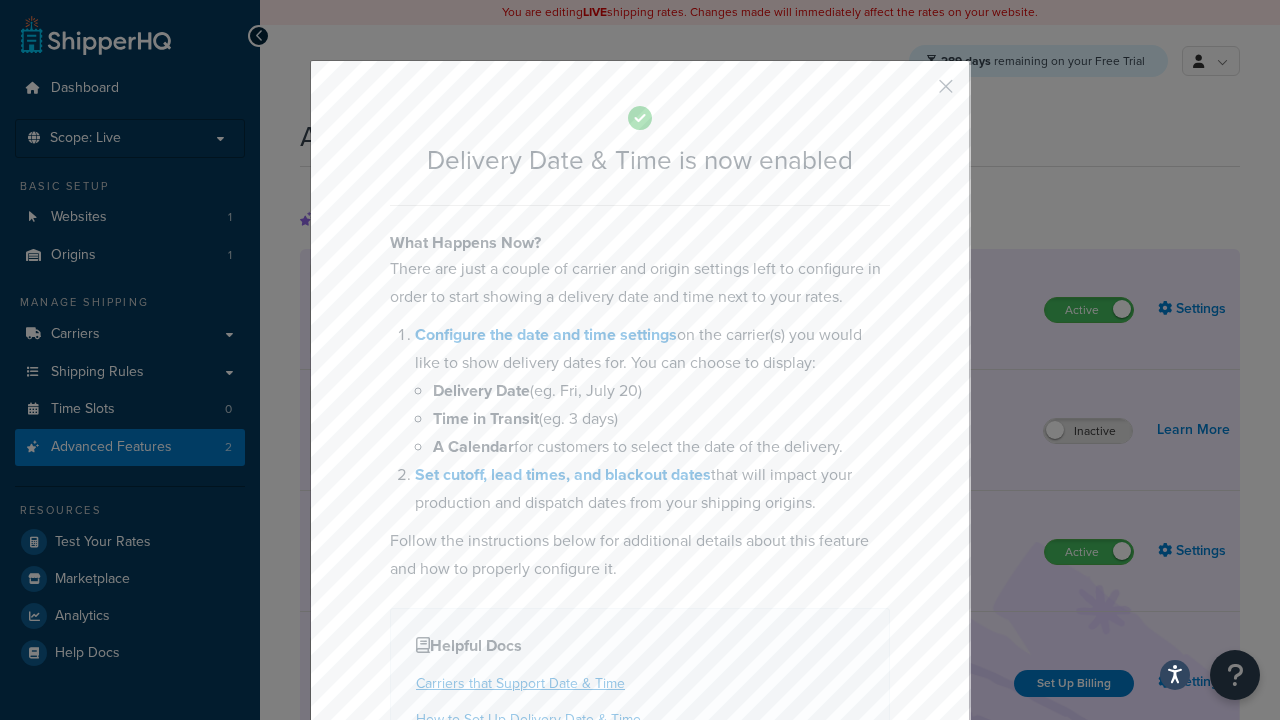 click at bounding box center [916, 93] 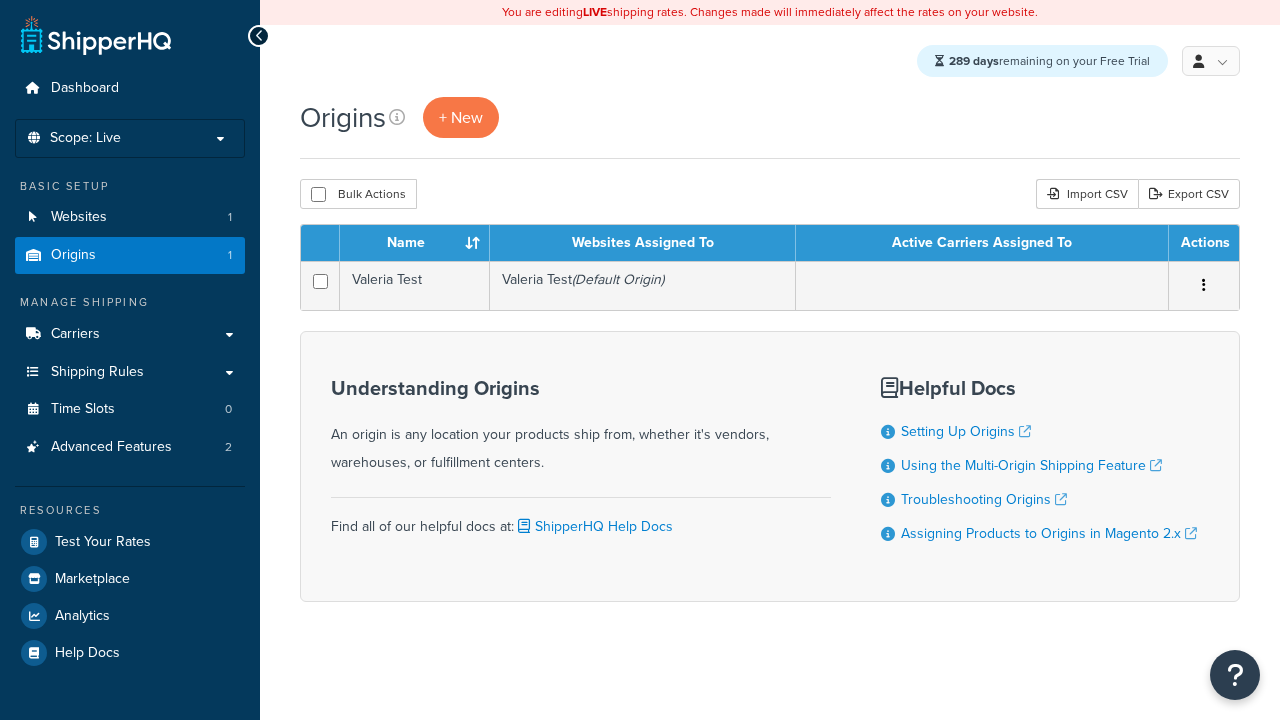 scroll, scrollTop: 0, scrollLeft: 0, axis: both 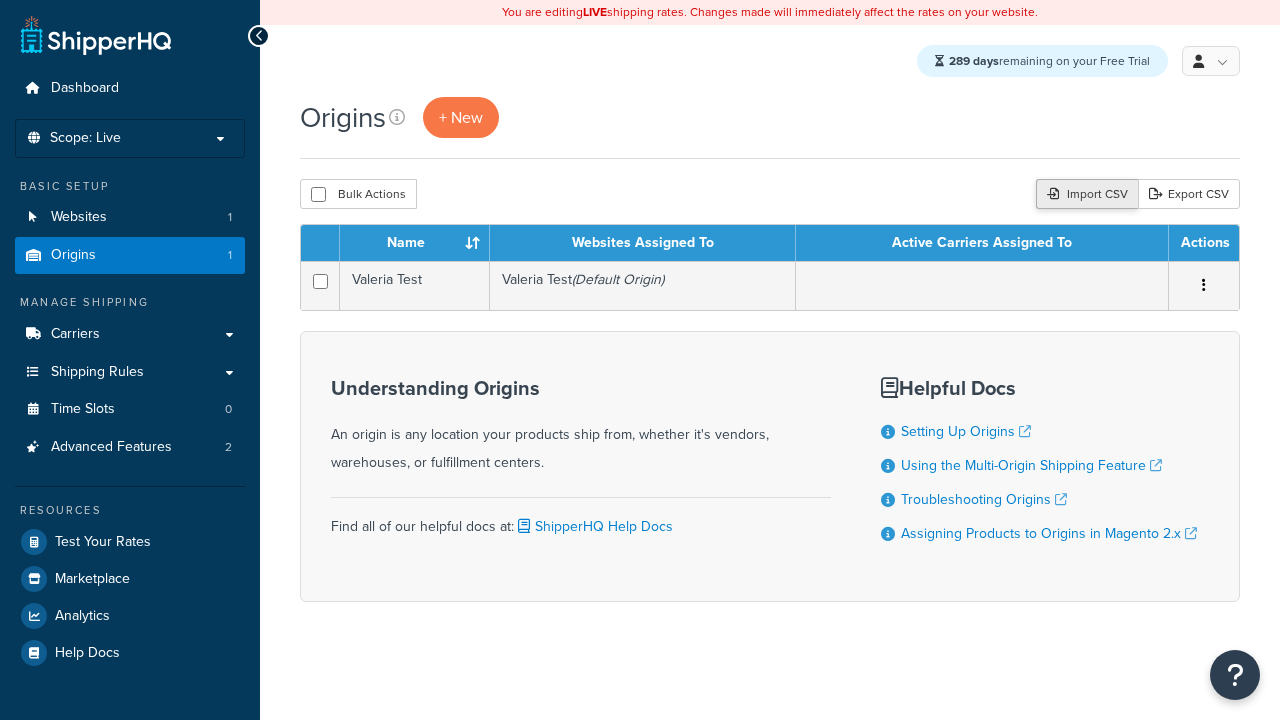 click on "Import CSV" at bounding box center (1087, 194) 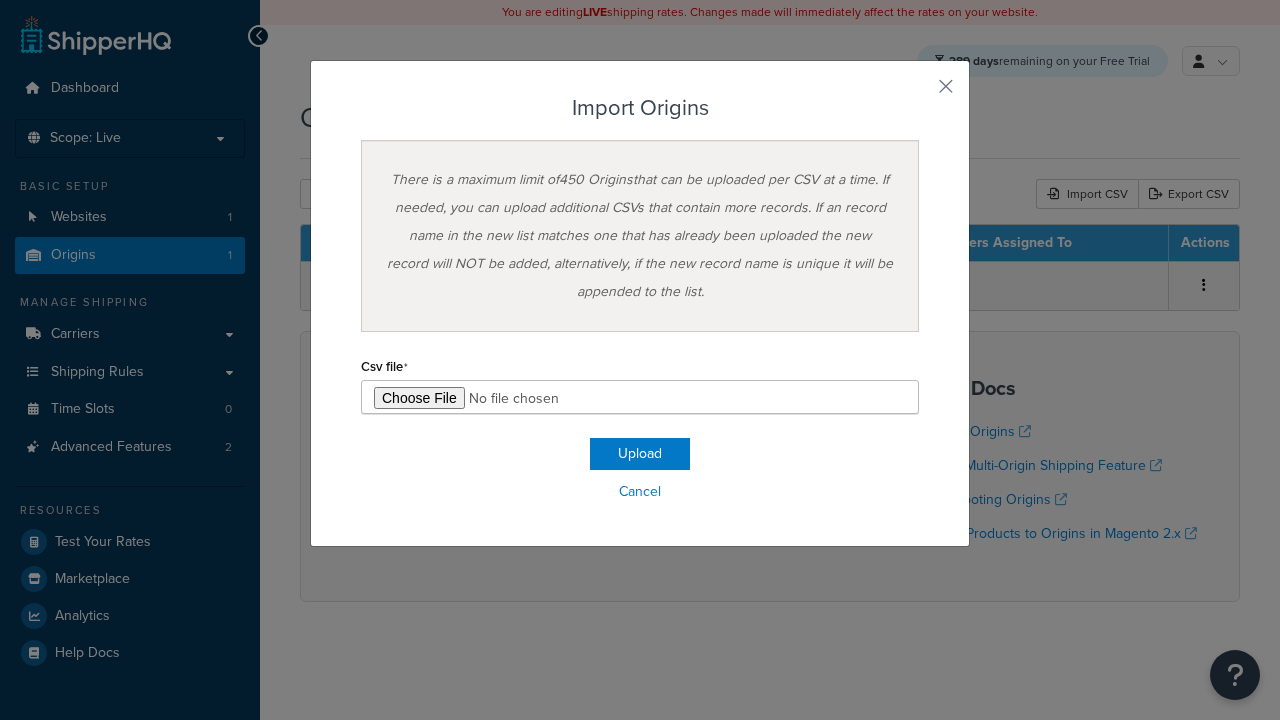 click on "Upload" at bounding box center [640, 454] 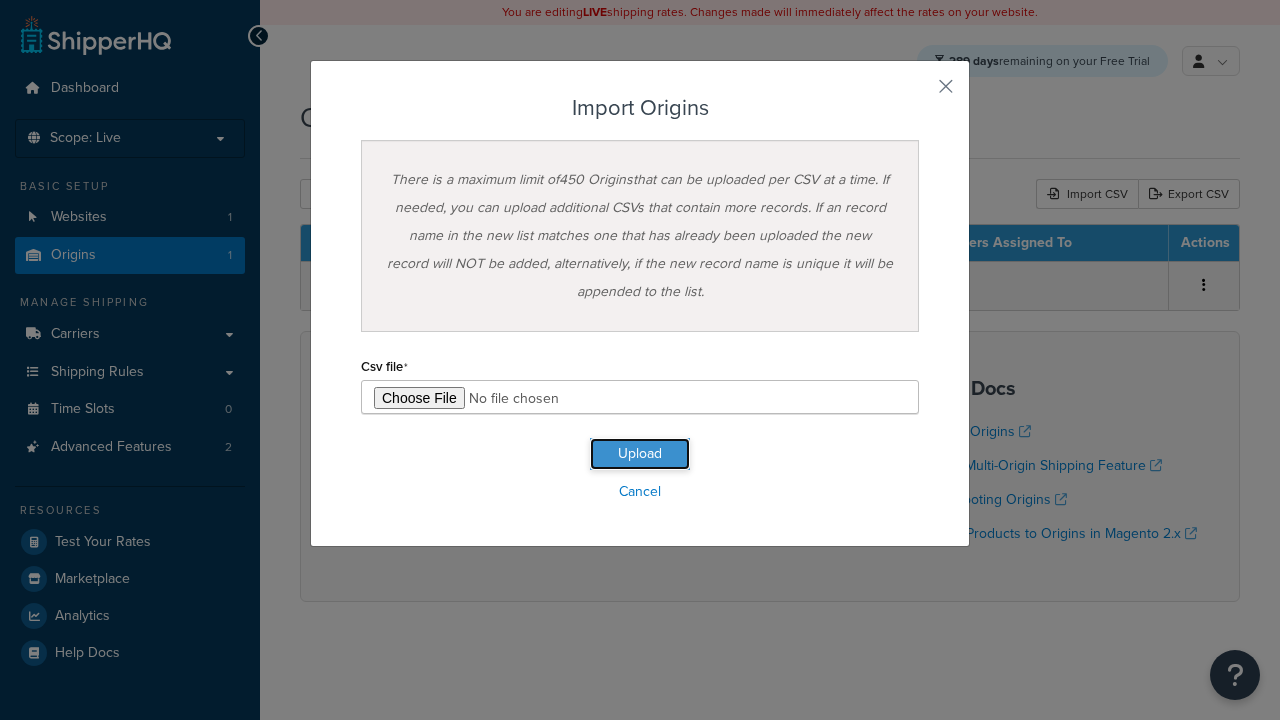 click on "Upload" at bounding box center [640, 454] 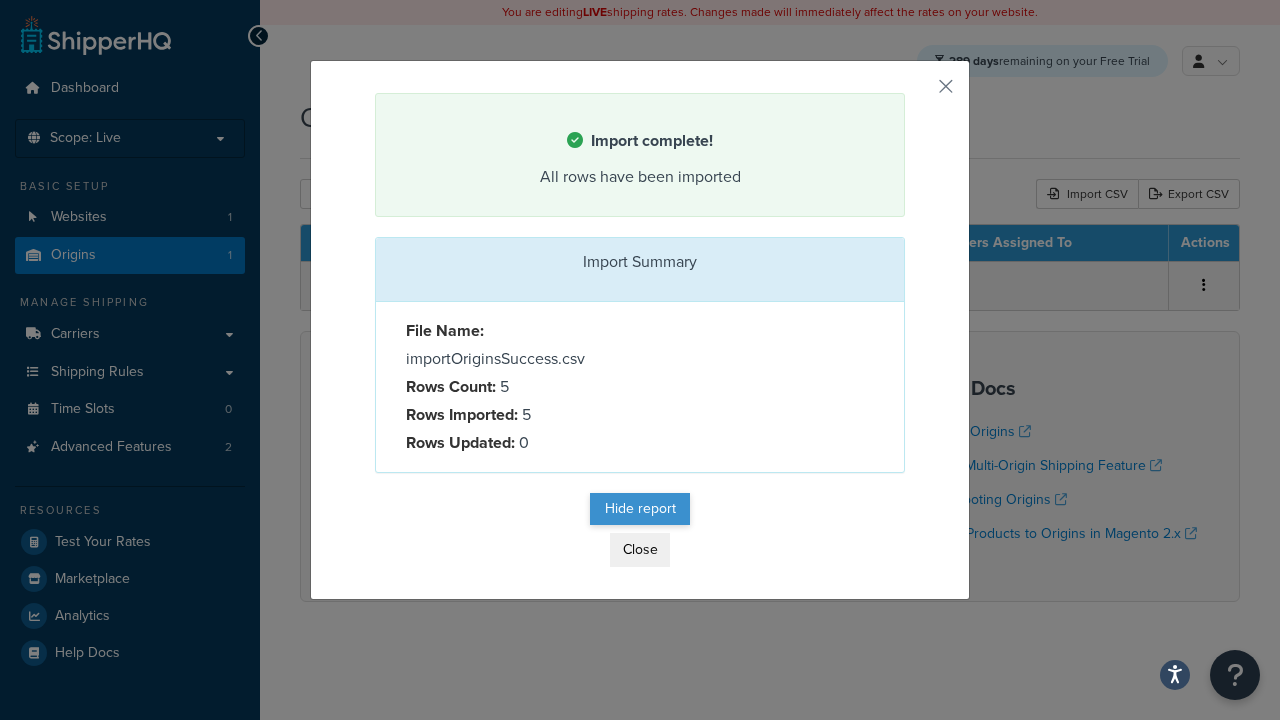 click on "Hide report" at bounding box center (640, 509) 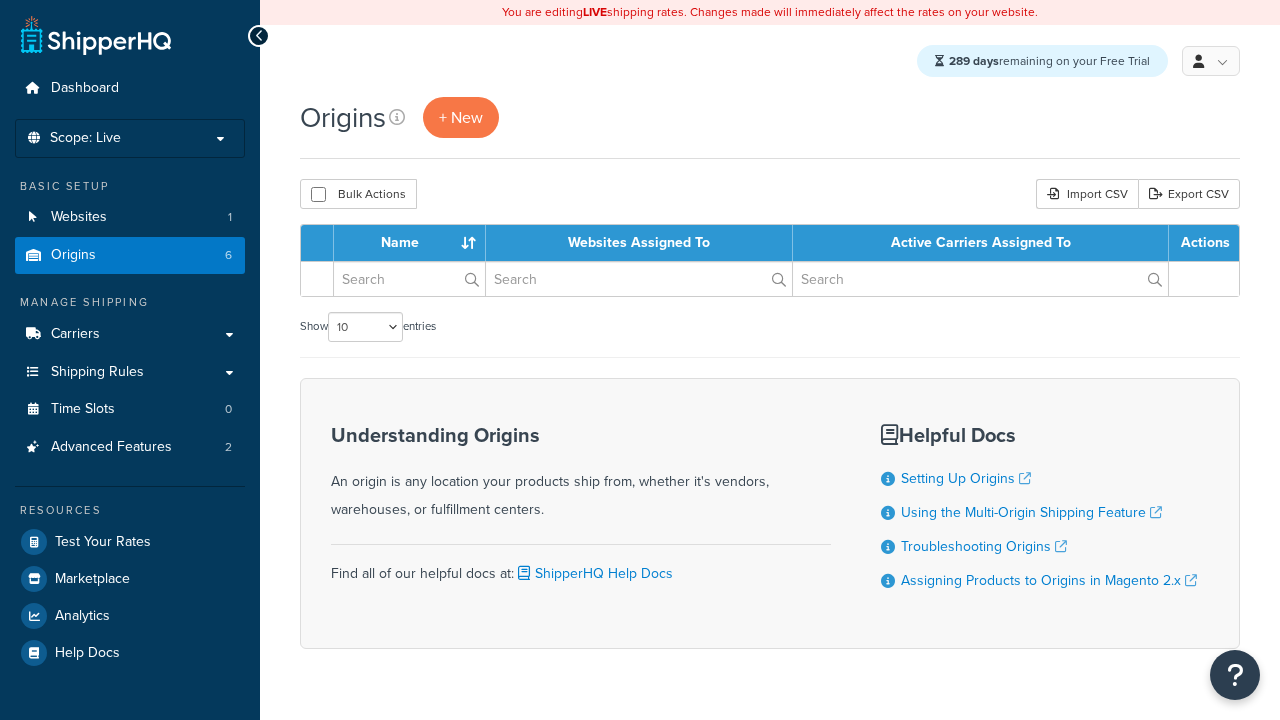 scroll, scrollTop: 0, scrollLeft: 0, axis: both 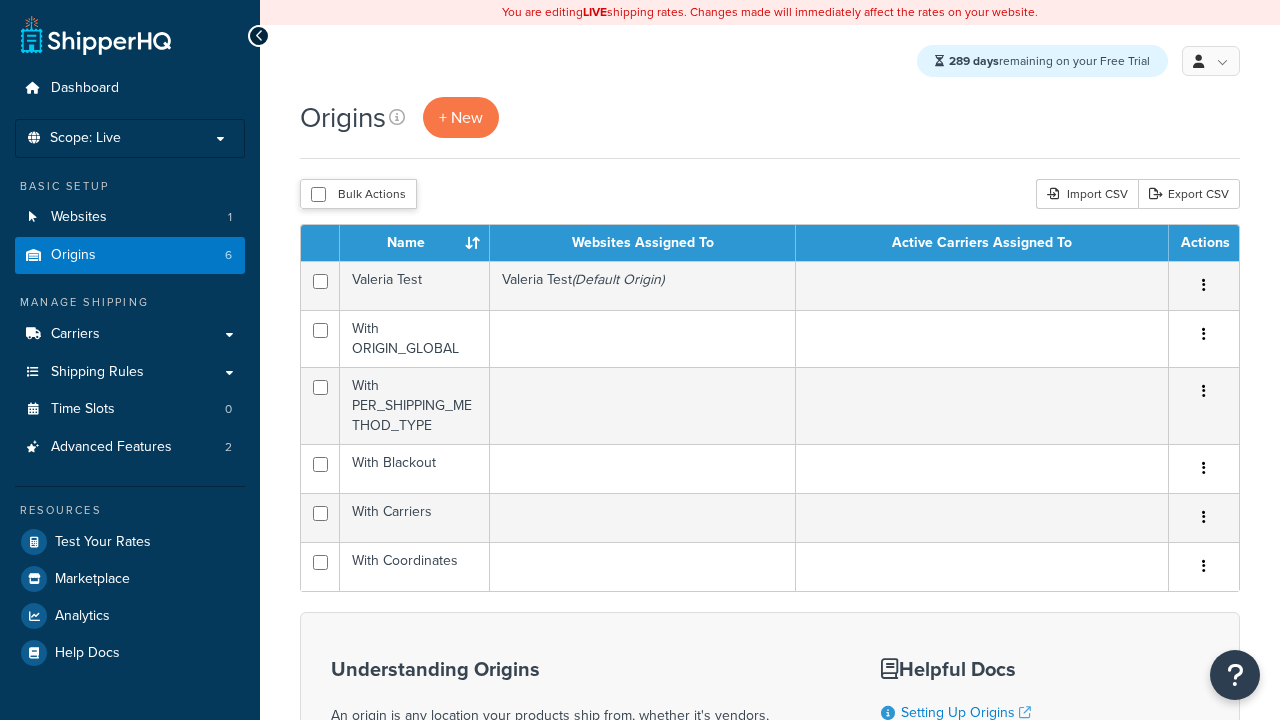 click at bounding box center [318, 194] 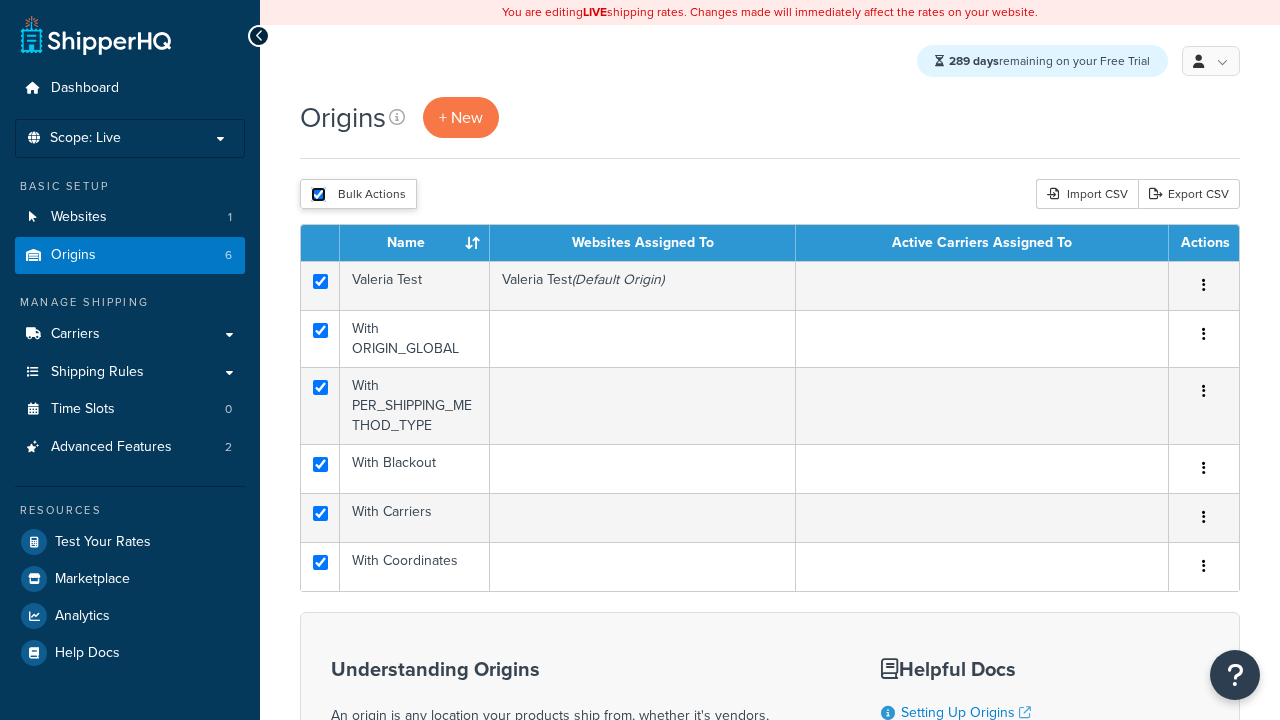 checkbox on "true" 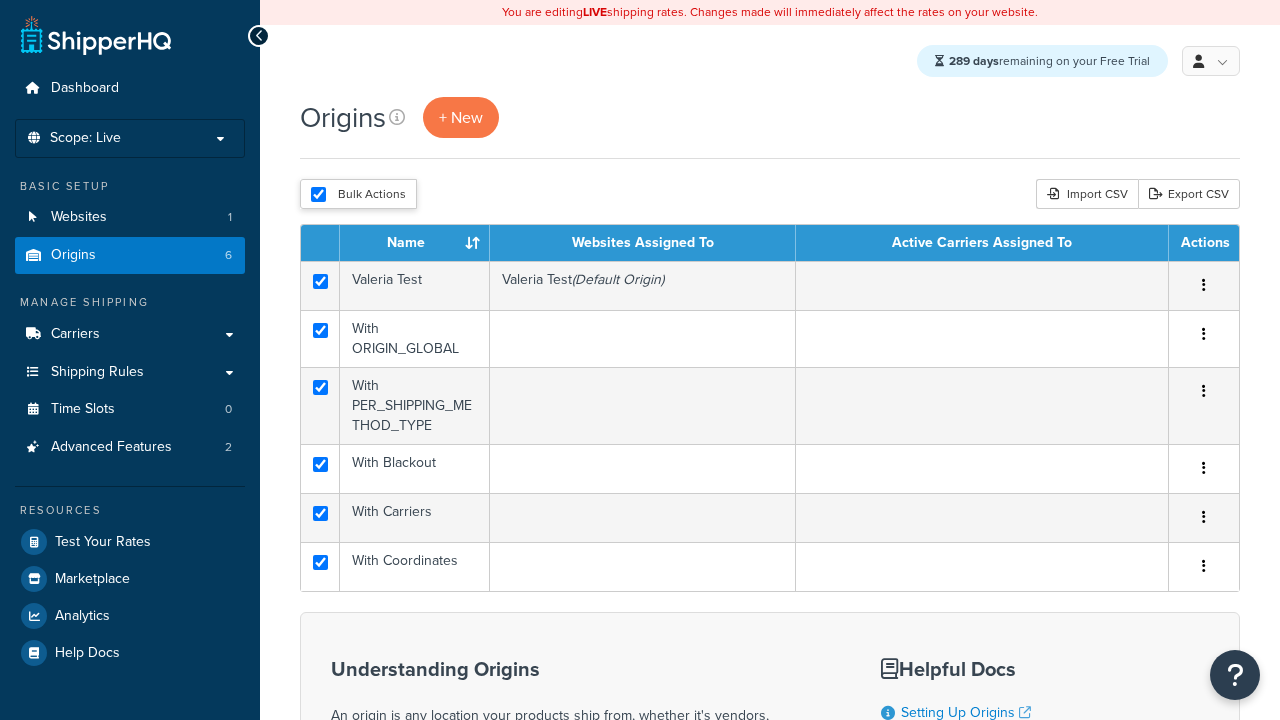 click on "Duplicate" at bounding box center (0, 0) 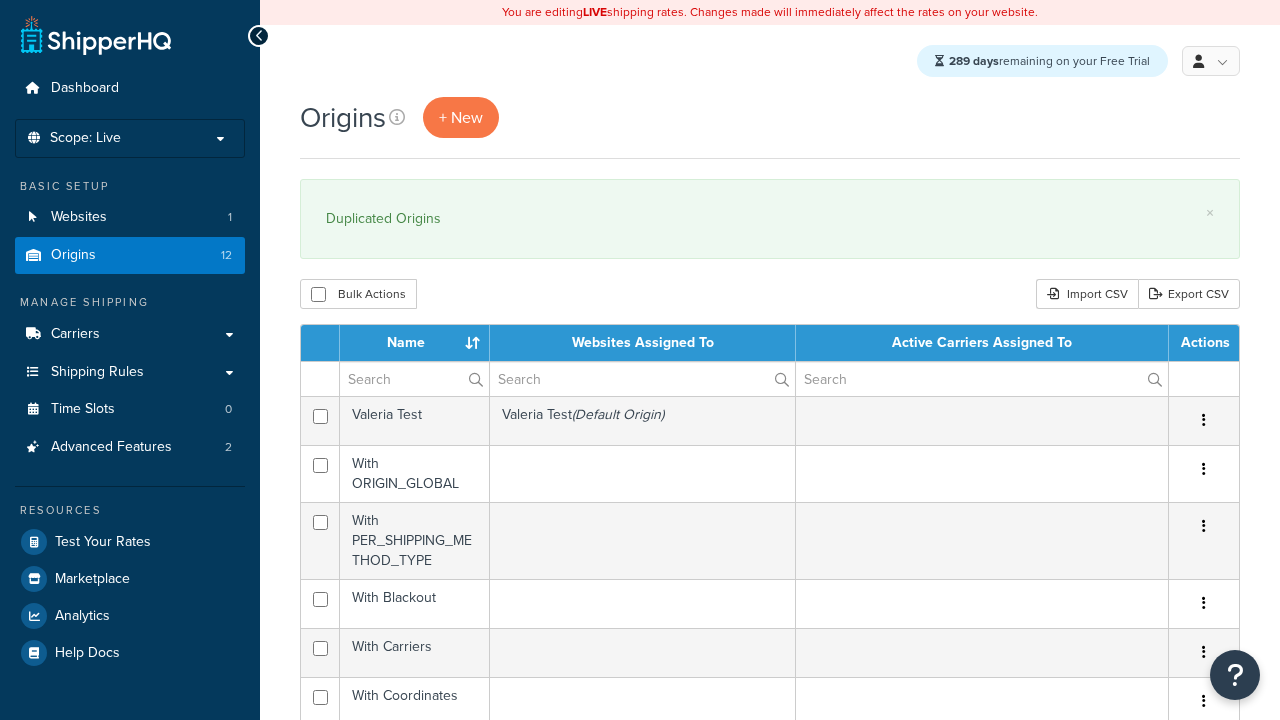 scroll, scrollTop: 0, scrollLeft: 0, axis: both 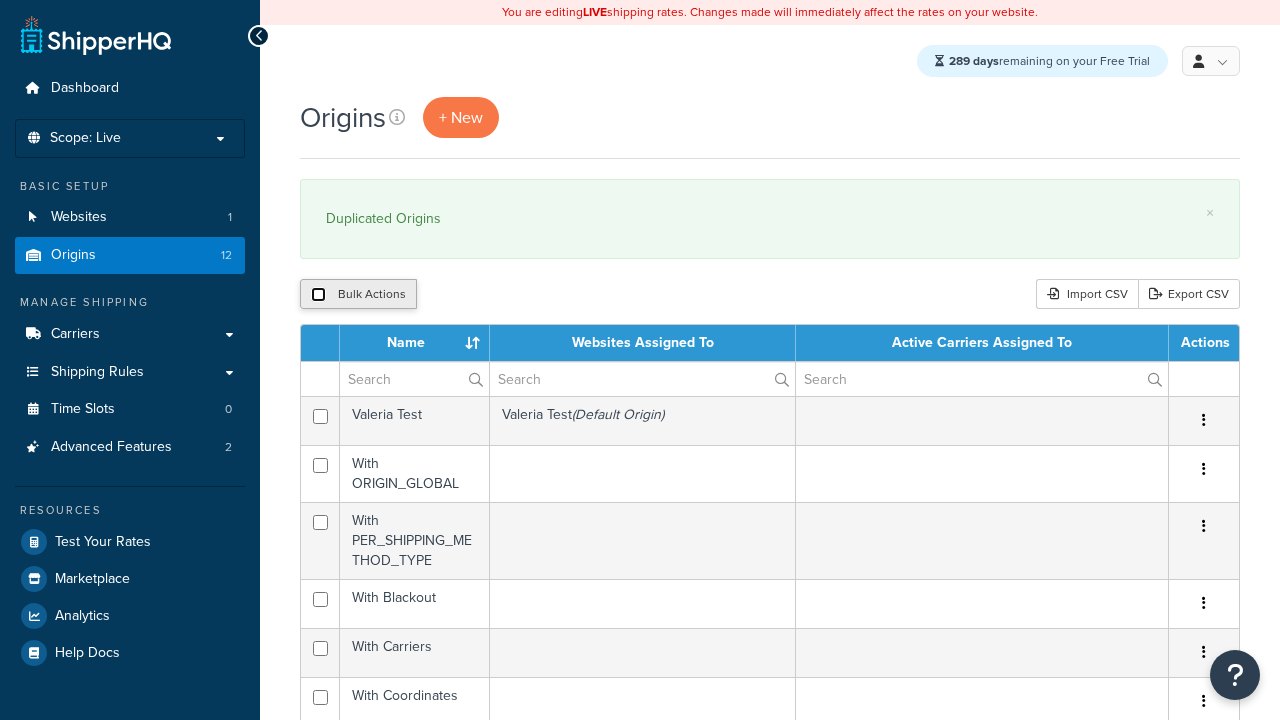 click at bounding box center [318, 294] 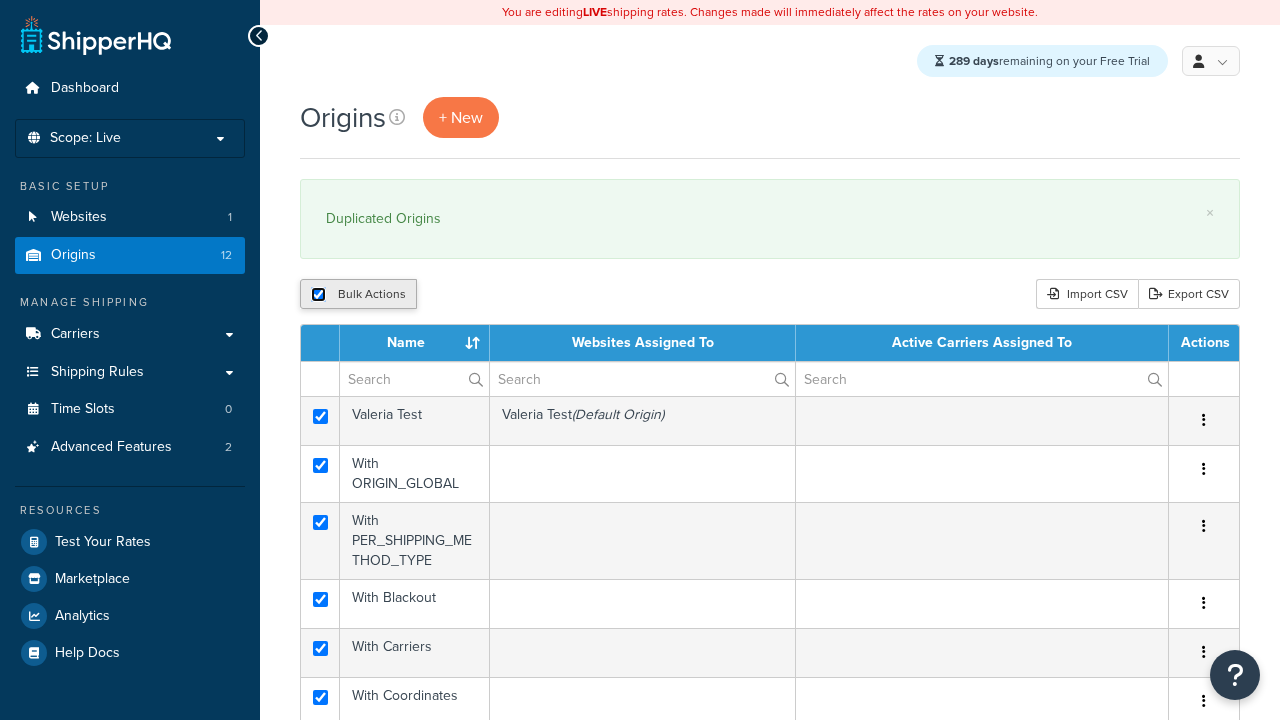 checkbox on "true" 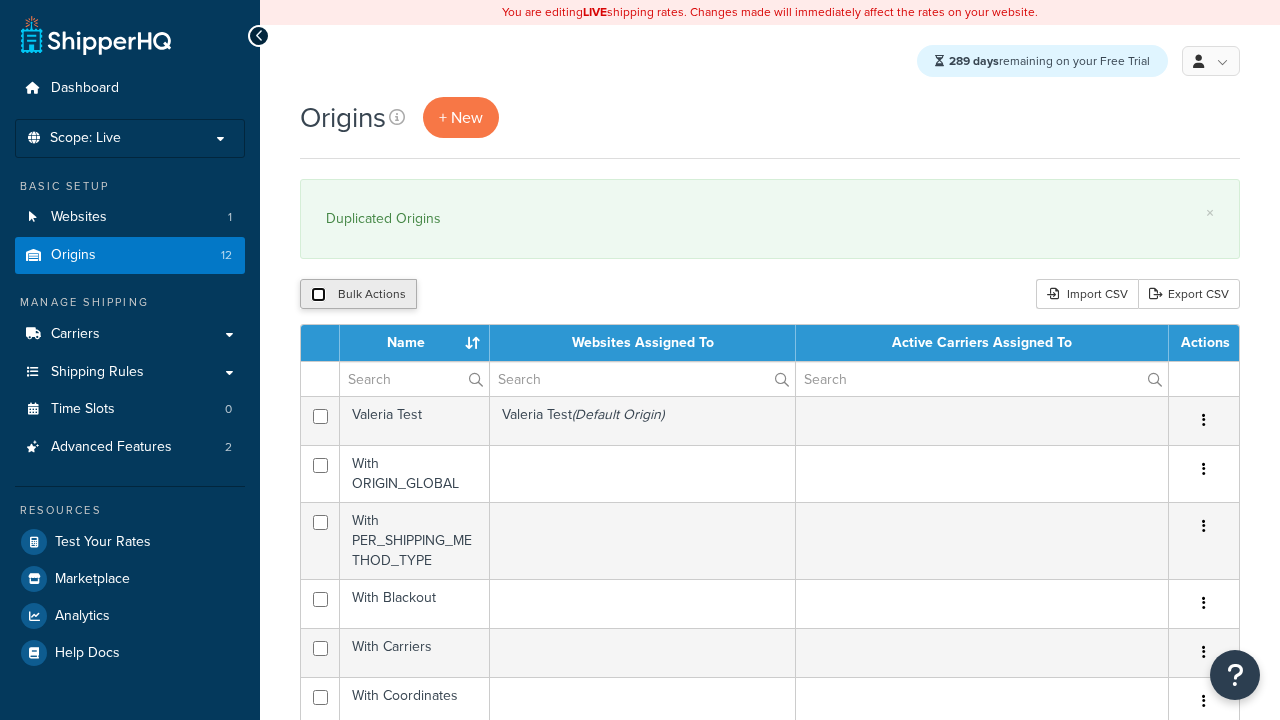 checkbox on "false" 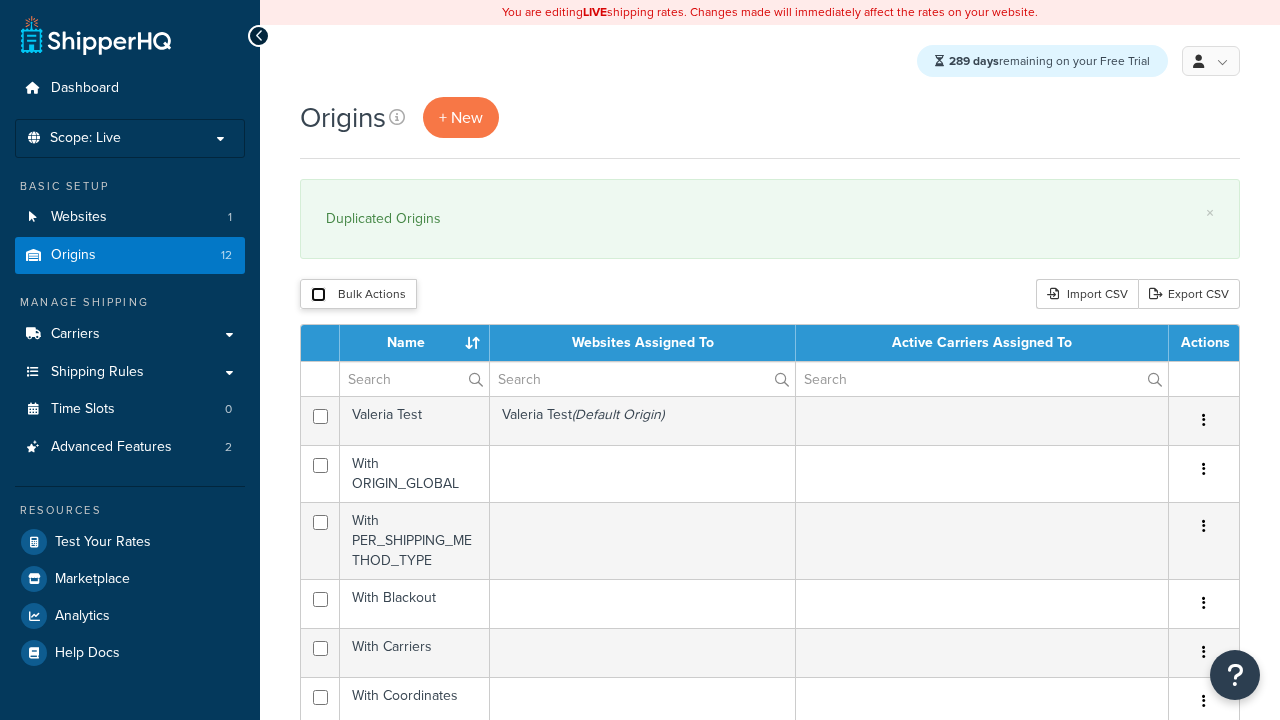 click at bounding box center [318, 294] 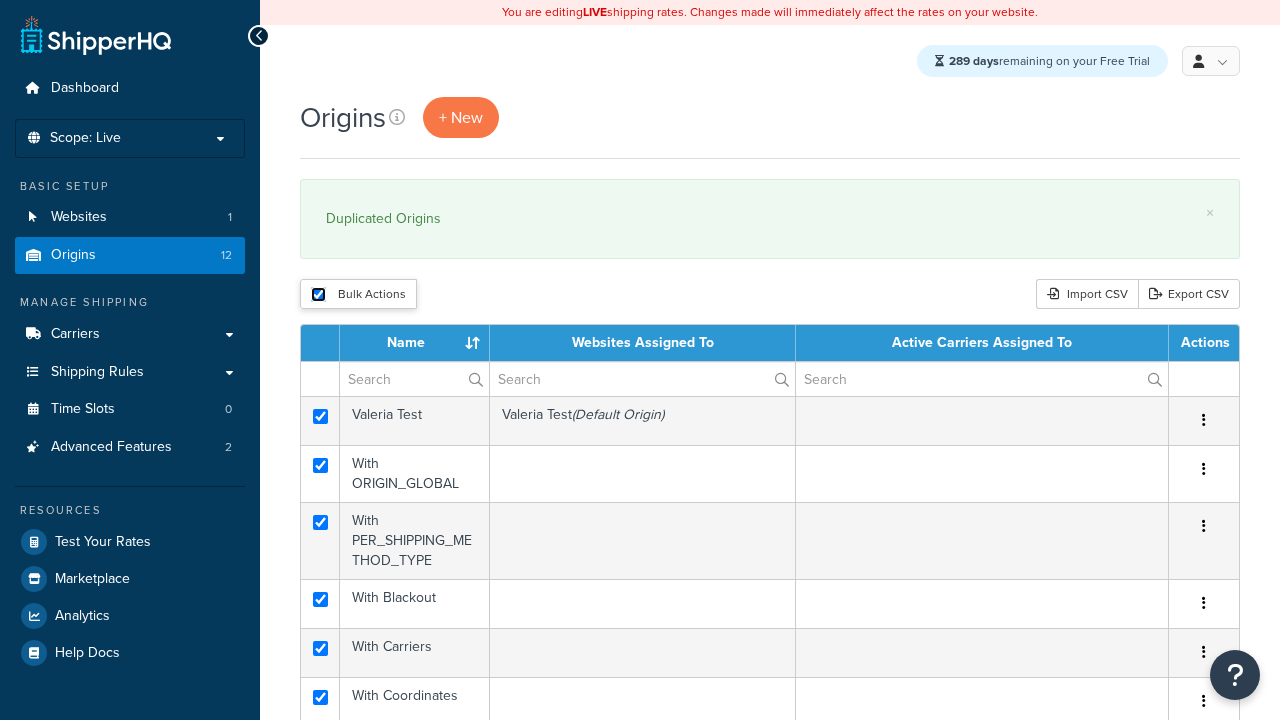 checkbox on "true" 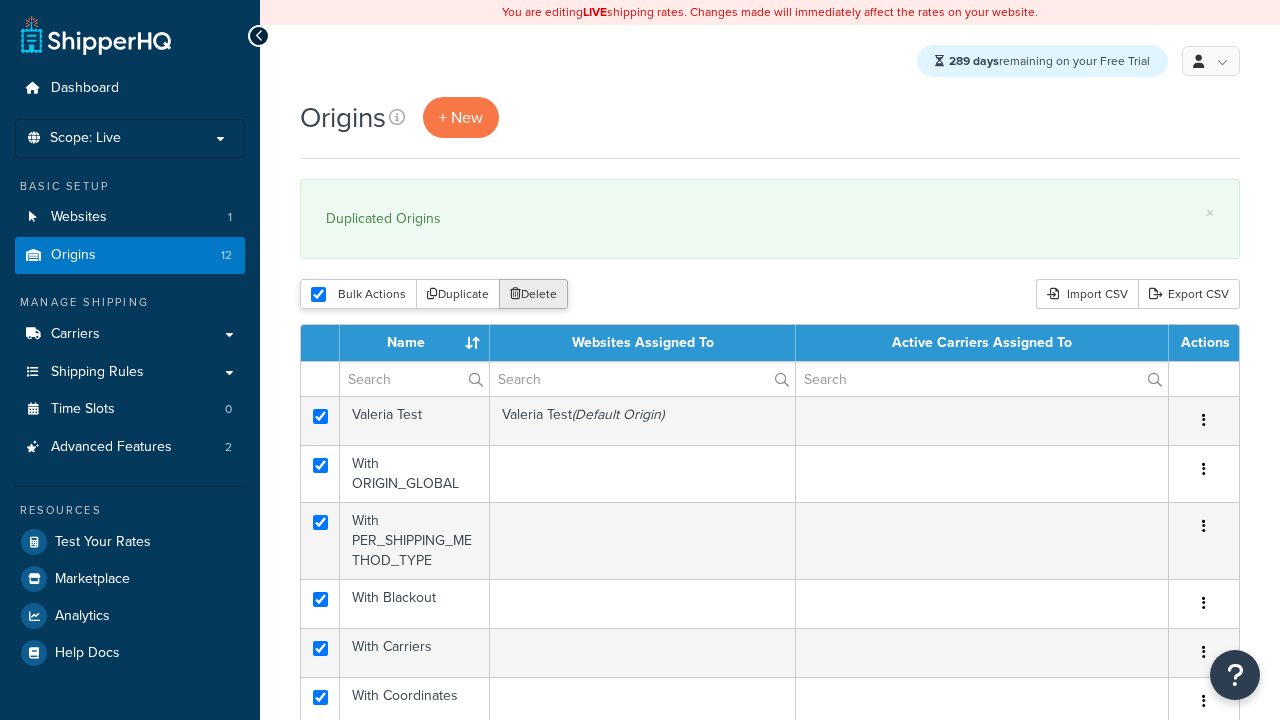 scroll, scrollTop: 0, scrollLeft: 0, axis: both 